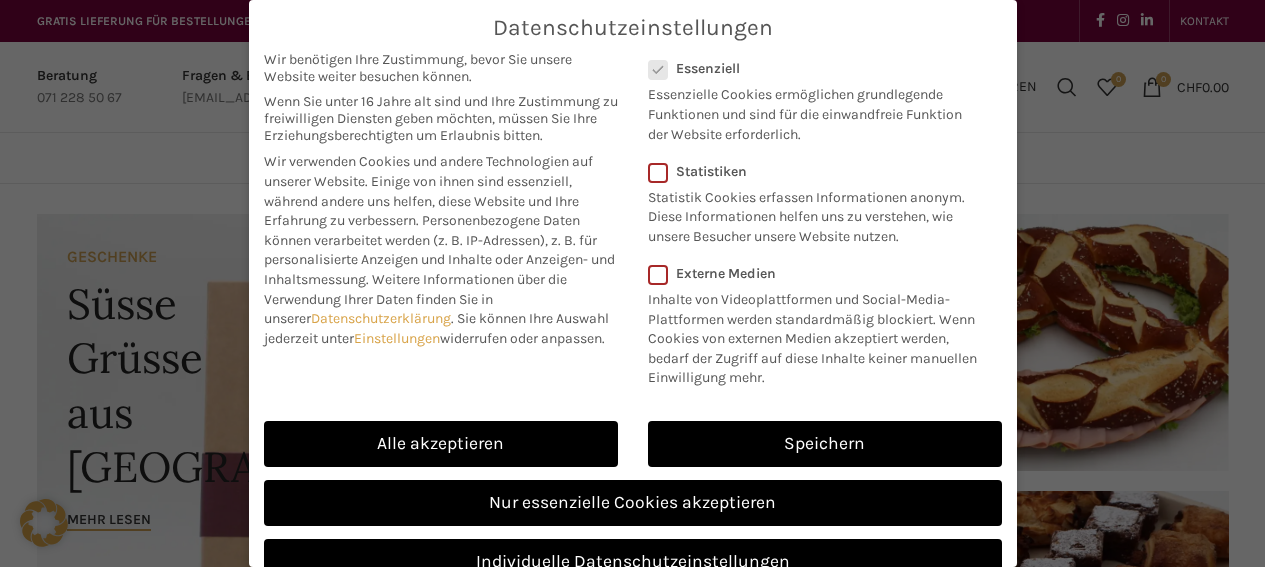 scroll, scrollTop: 0, scrollLeft: 0, axis: both 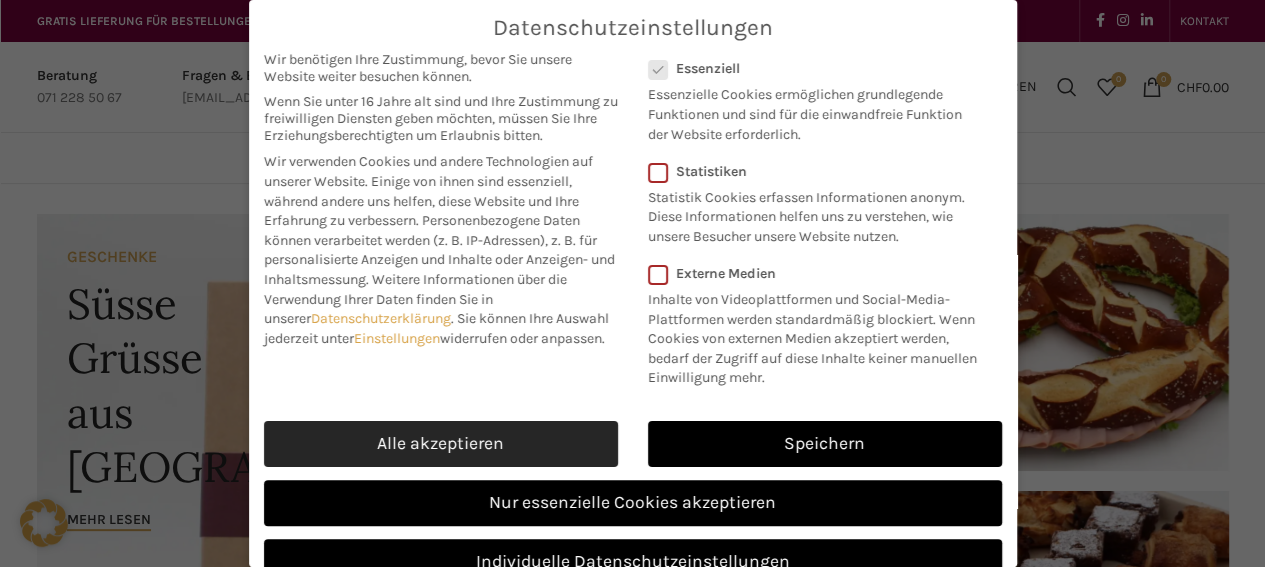 click on "Alle akzeptieren" at bounding box center (441, 444) 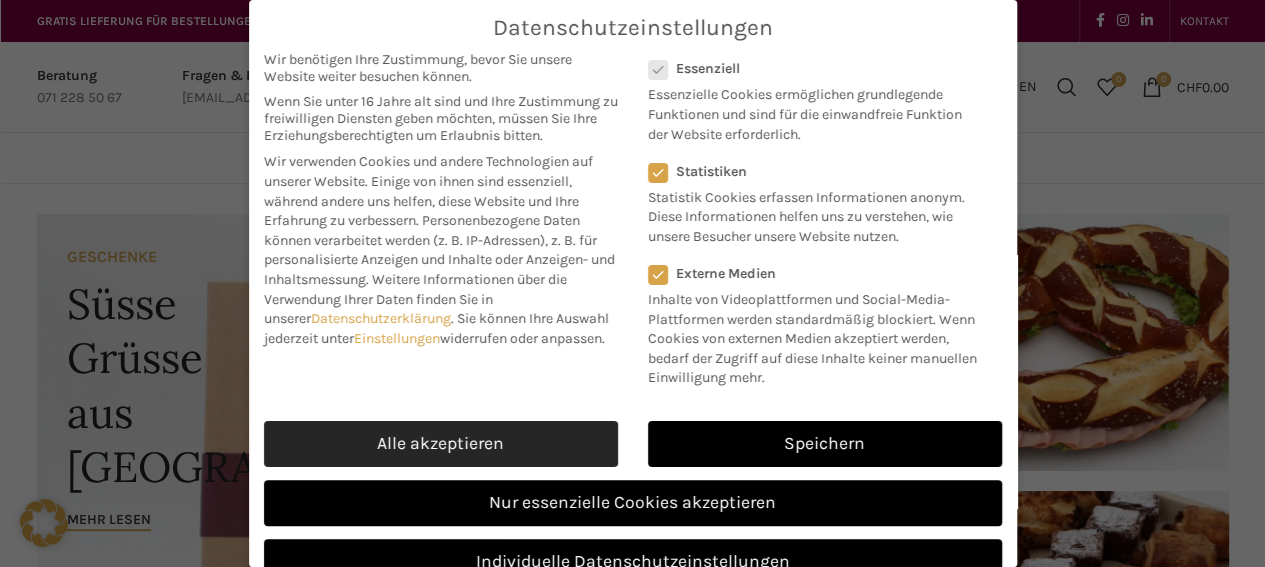checkbox on "true" 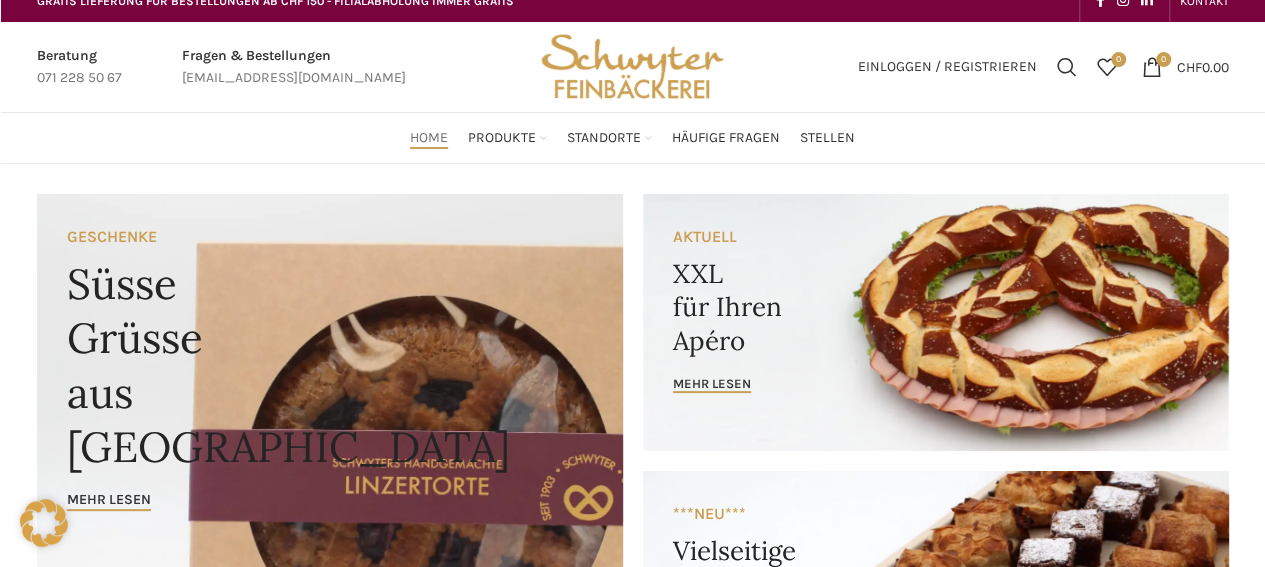 scroll, scrollTop: 17, scrollLeft: 0, axis: vertical 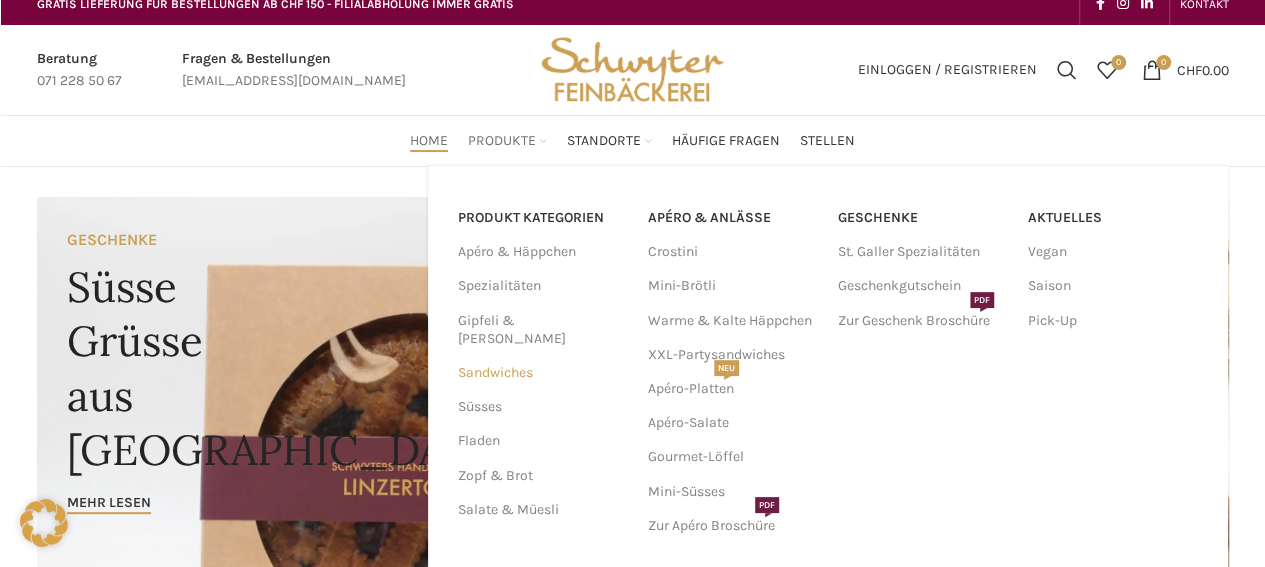 click on "Sandwiches" at bounding box center [541, 373] 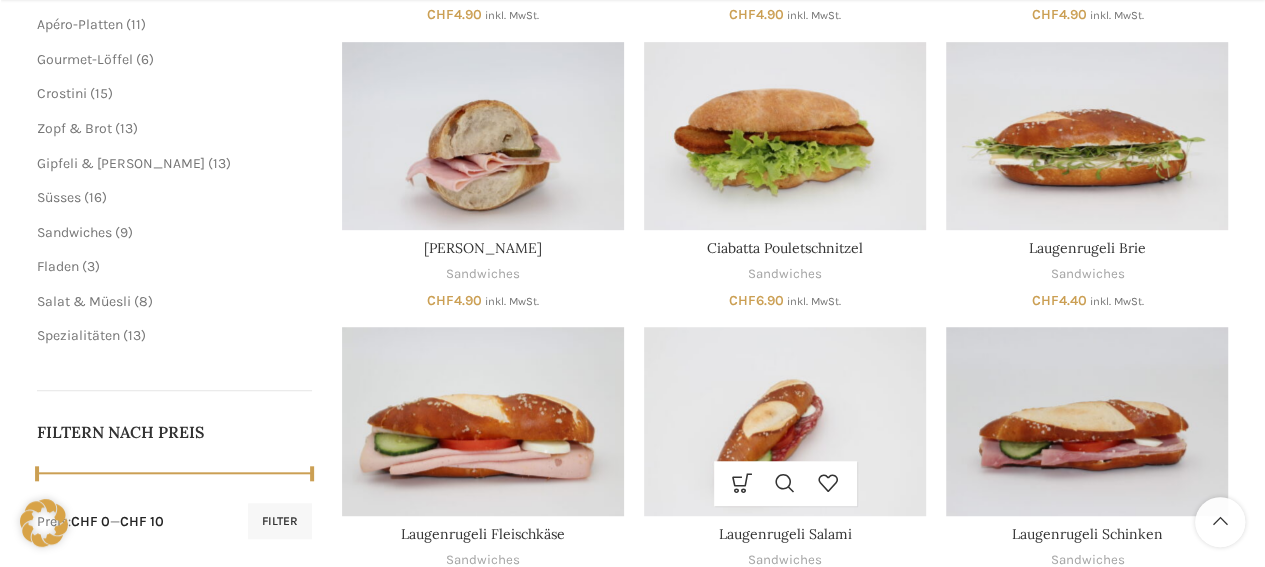 scroll, scrollTop: 612, scrollLeft: 0, axis: vertical 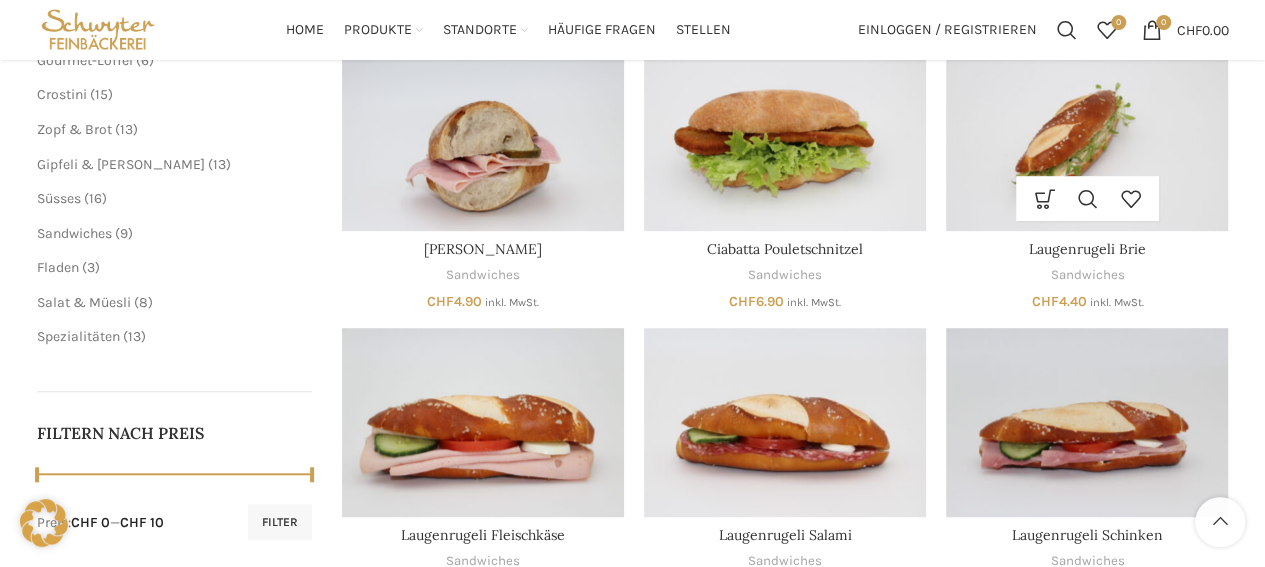 click at bounding box center [1087, 137] 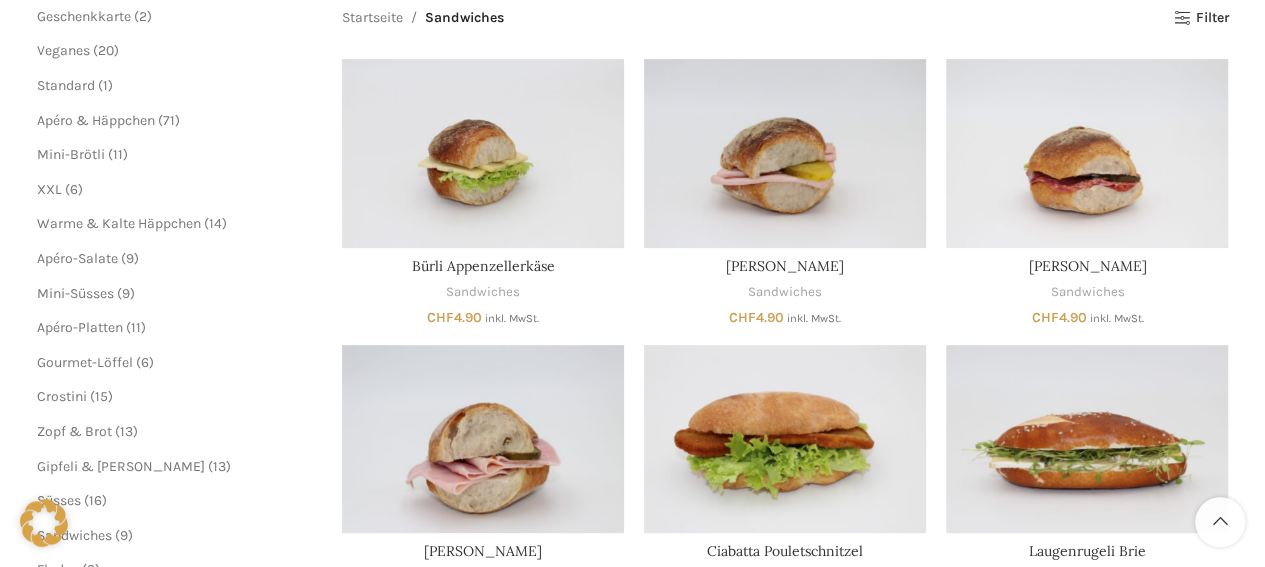 scroll, scrollTop: 66, scrollLeft: 0, axis: vertical 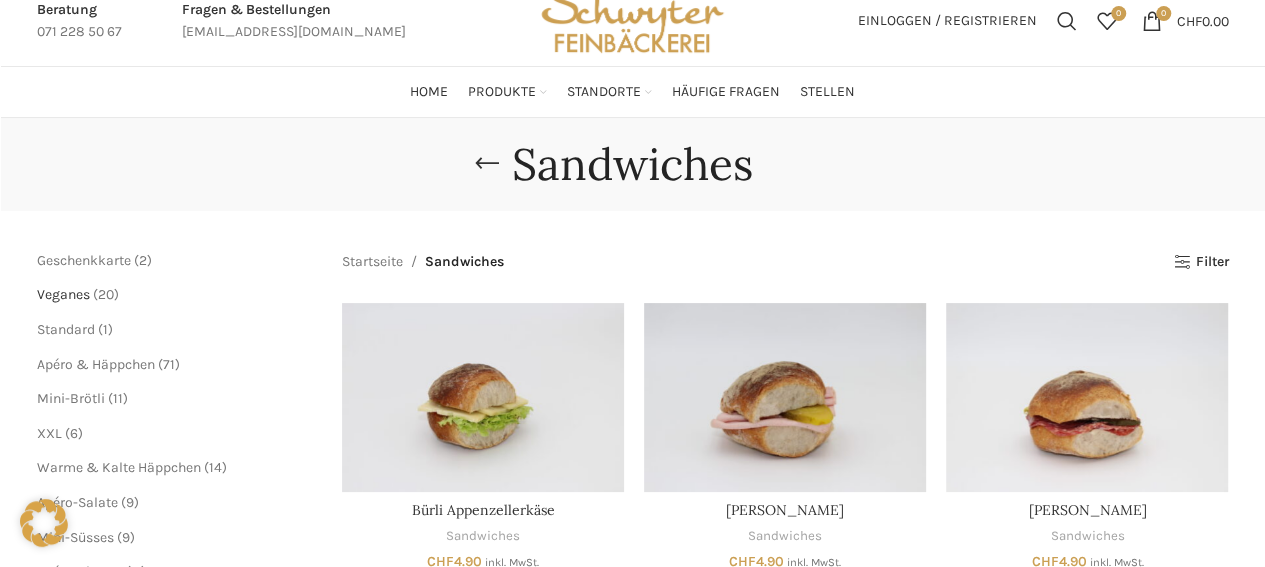 click on "Veganes" at bounding box center (63, 294) 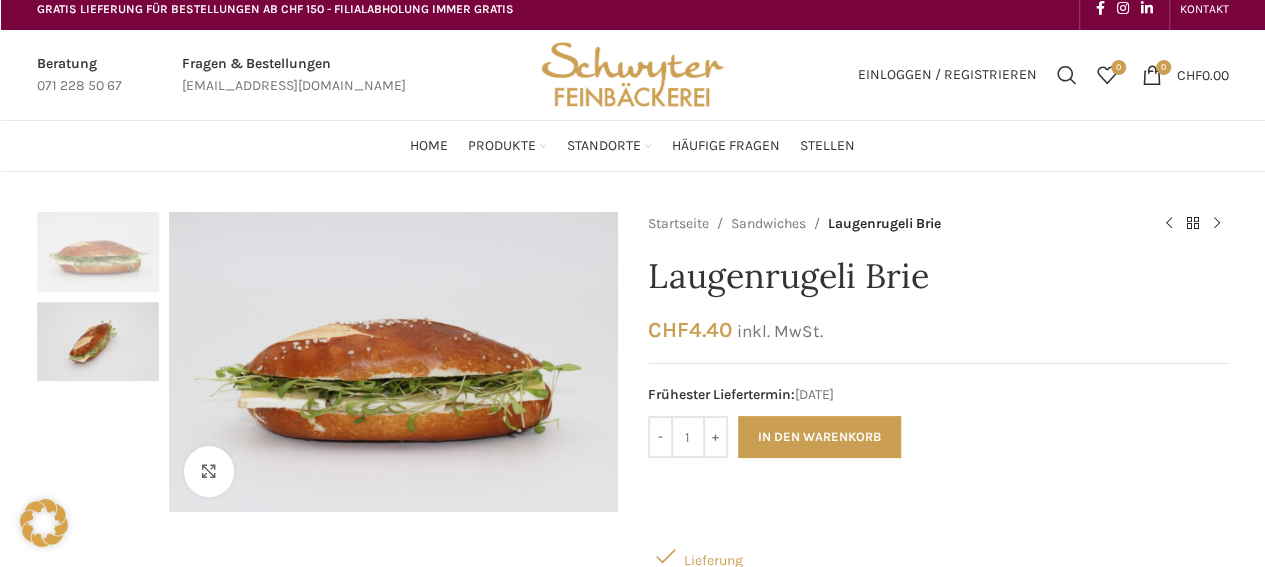 scroll, scrollTop: 7, scrollLeft: 0, axis: vertical 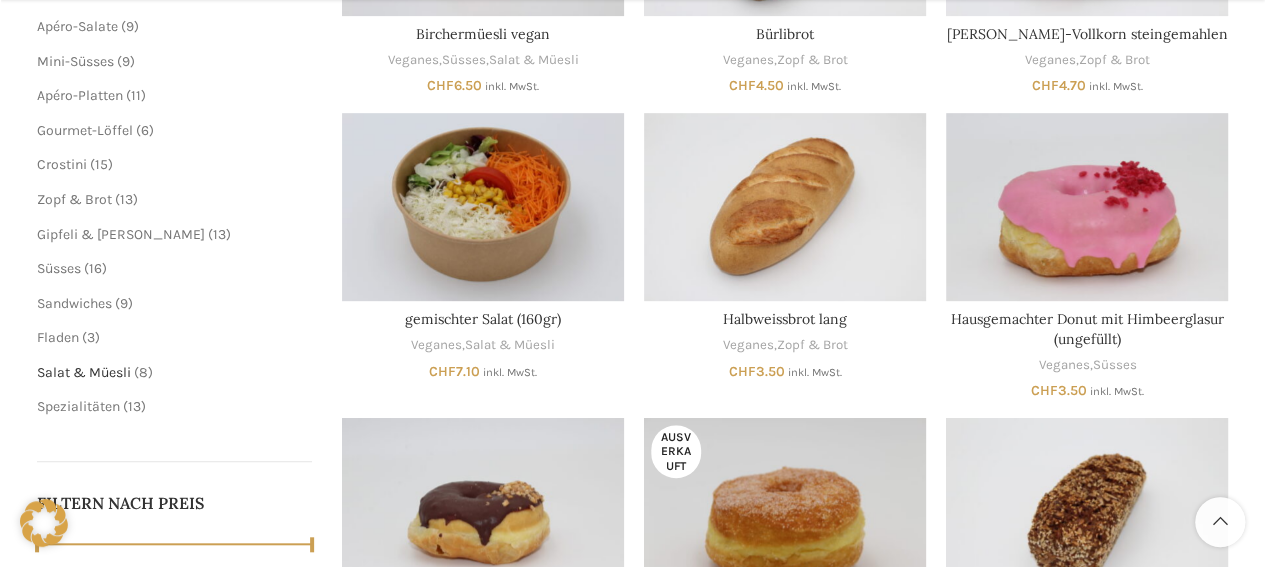 click on "Salat & Müesli" at bounding box center [84, 372] 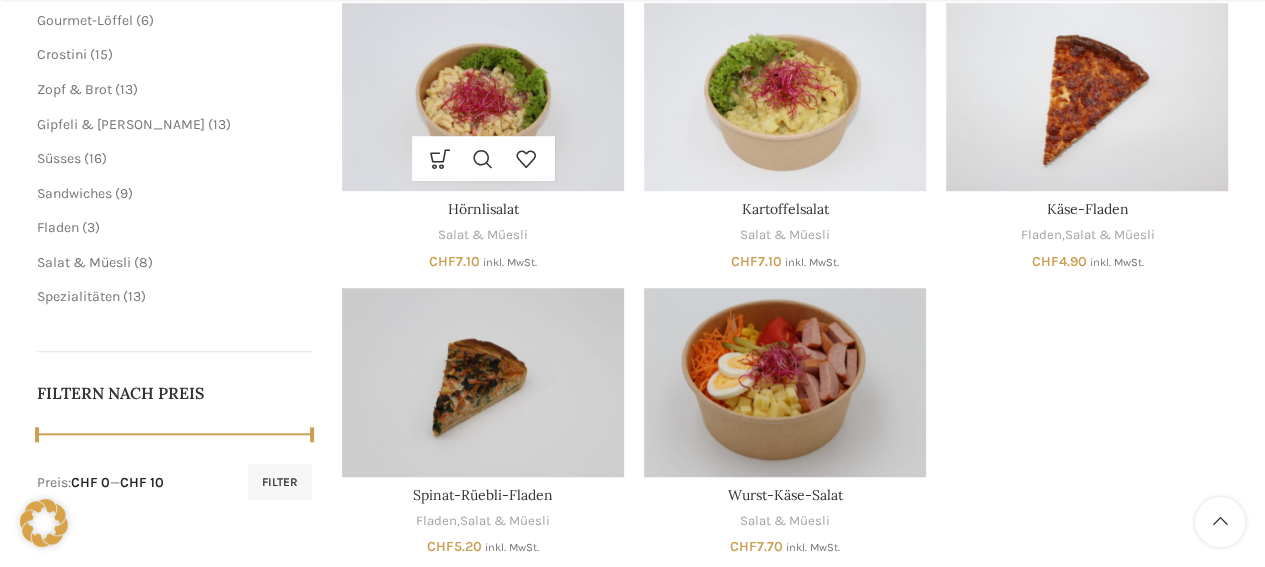 scroll, scrollTop: 653, scrollLeft: 0, axis: vertical 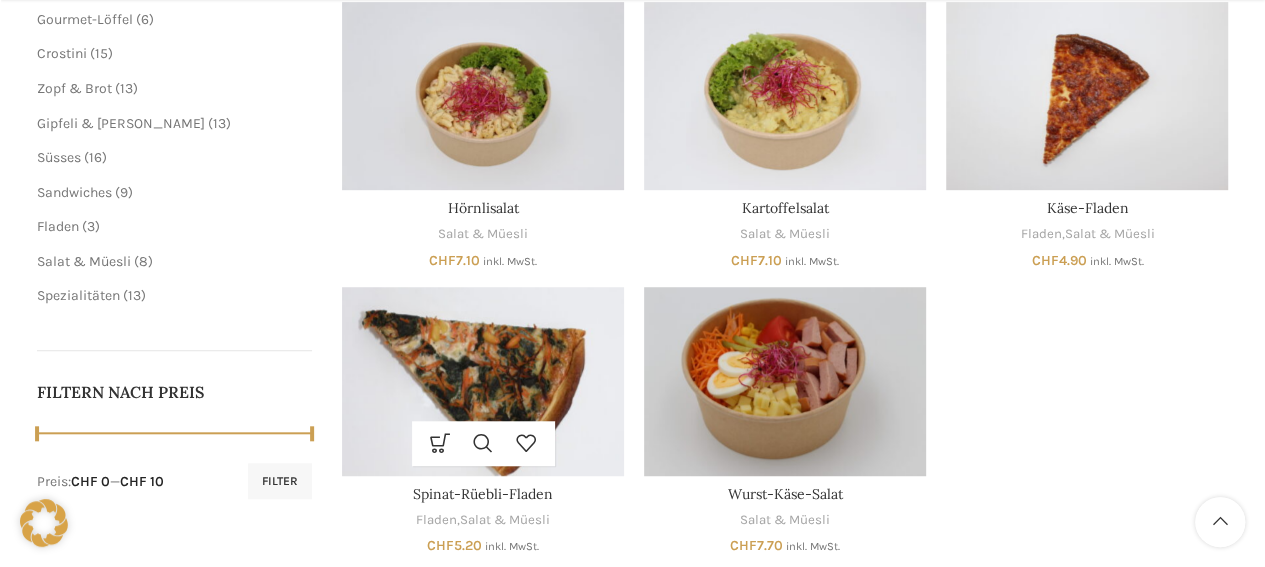 click at bounding box center (483, 381) 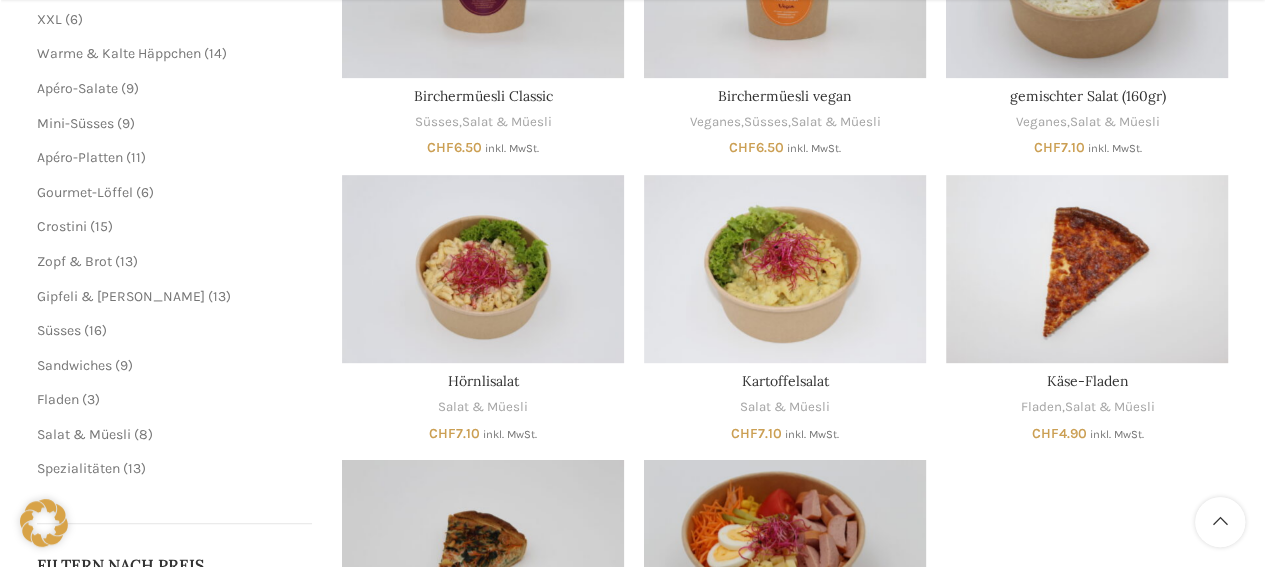 scroll, scrollTop: 481, scrollLeft: 0, axis: vertical 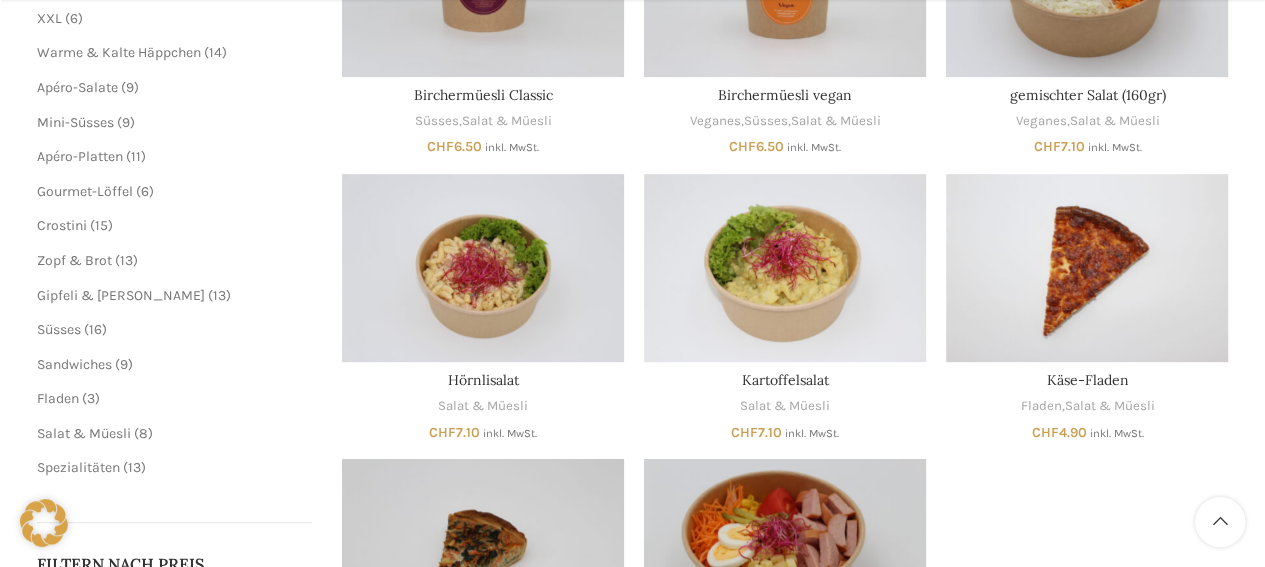 click on "3" at bounding box center [91, 398] 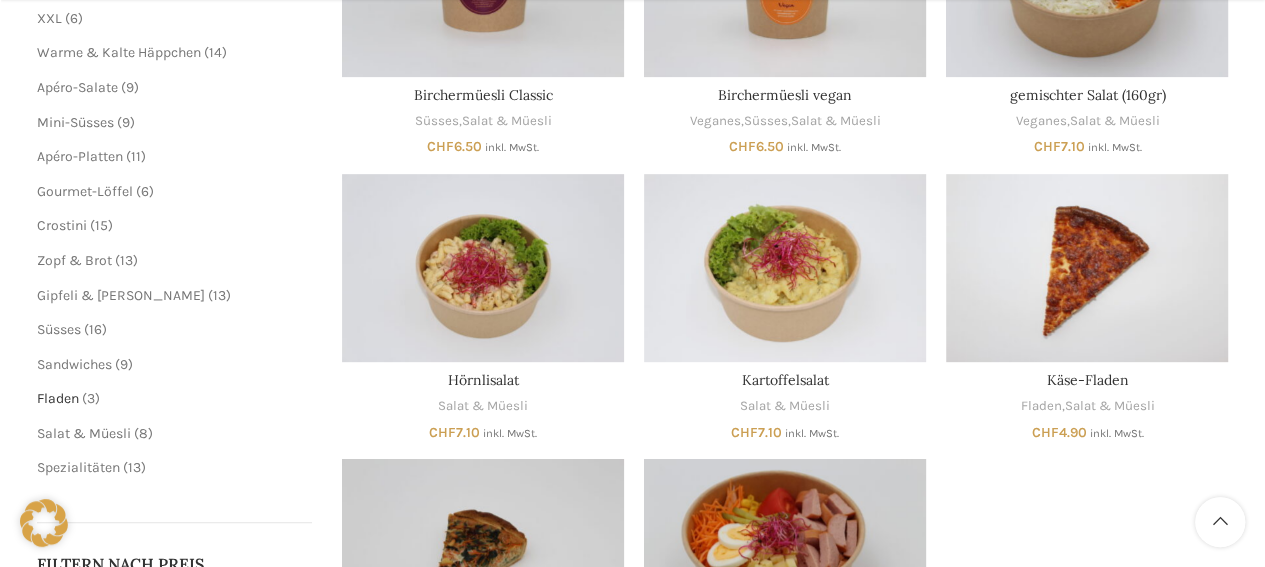 click on "Fladen" at bounding box center [58, 398] 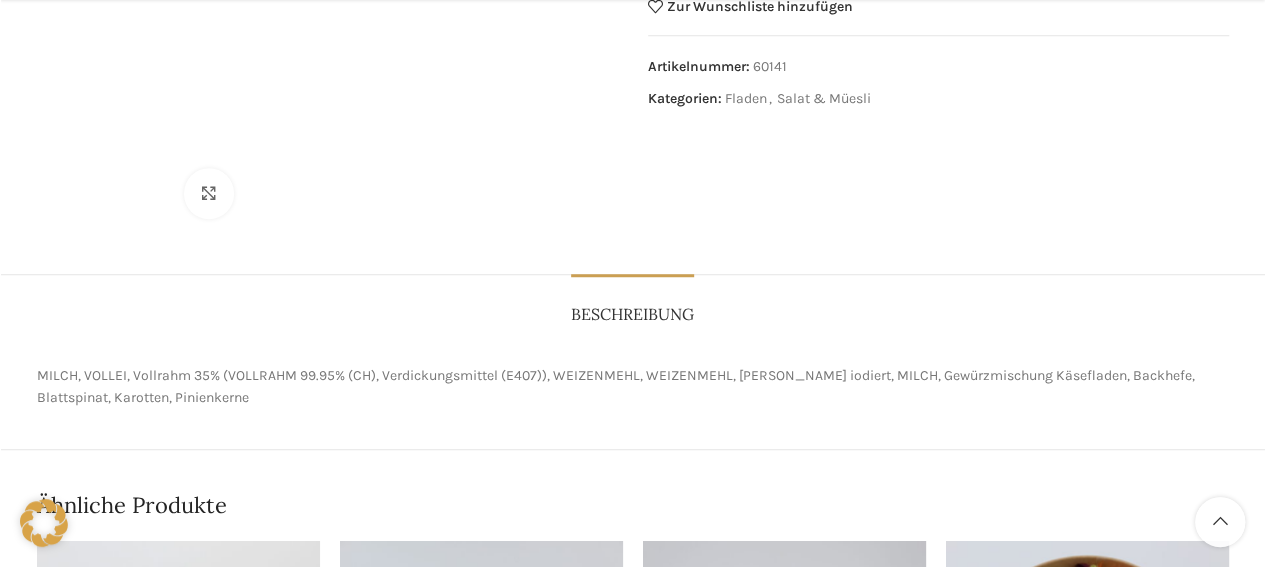 scroll, scrollTop: 661, scrollLeft: 0, axis: vertical 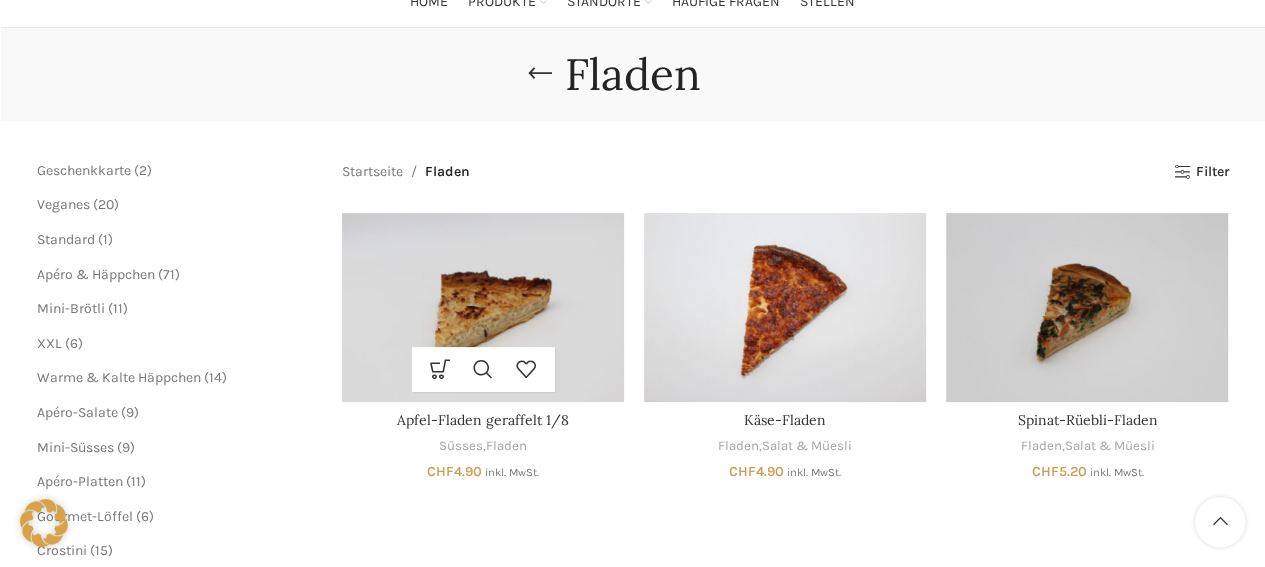 click at bounding box center (483, 307) 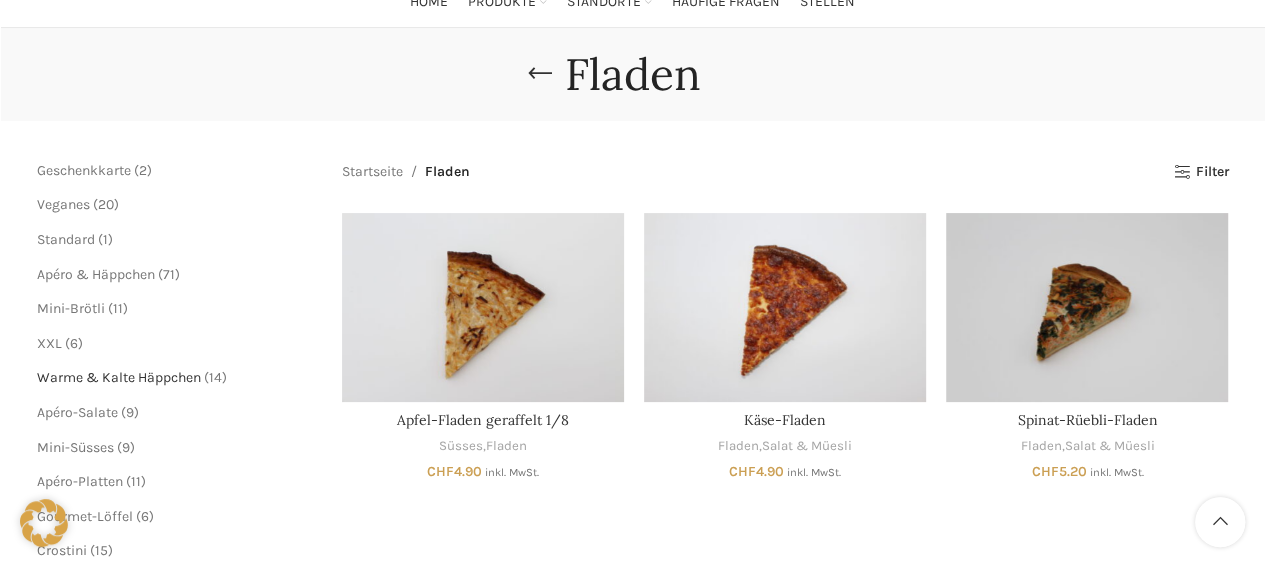click on "Warme & Kalte Häppchen" at bounding box center [119, 377] 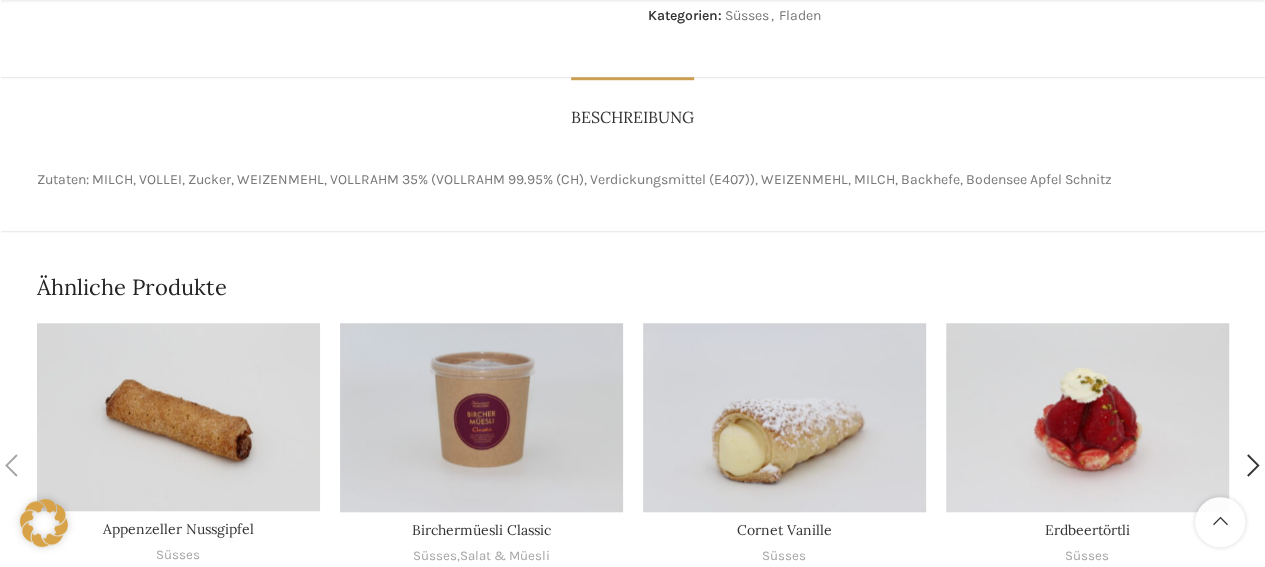 scroll, scrollTop: 797, scrollLeft: 0, axis: vertical 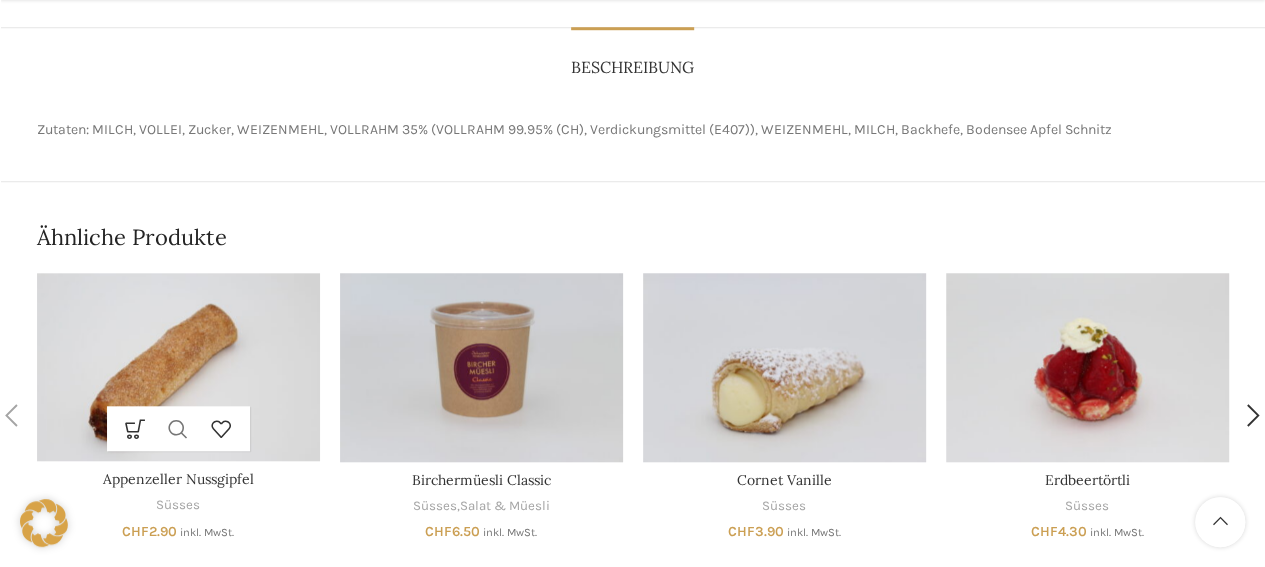 click on "In den Warenkorb
Schnellansicht
Zur Wunschliste hinzufügen" at bounding box center (178, 367) 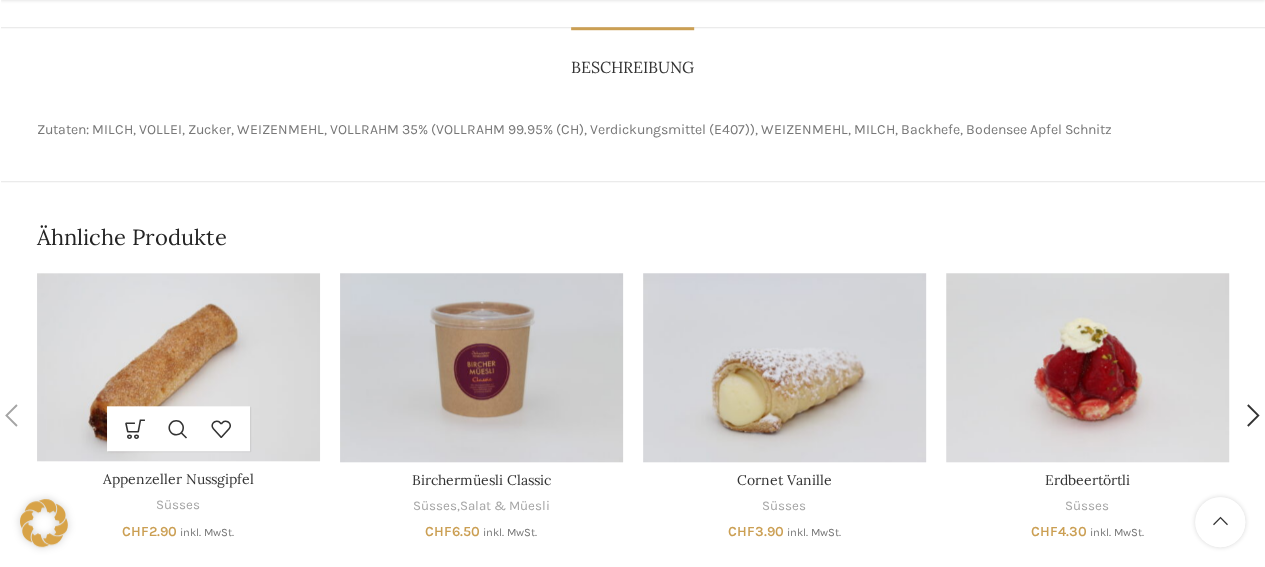 click at bounding box center (178, 367) 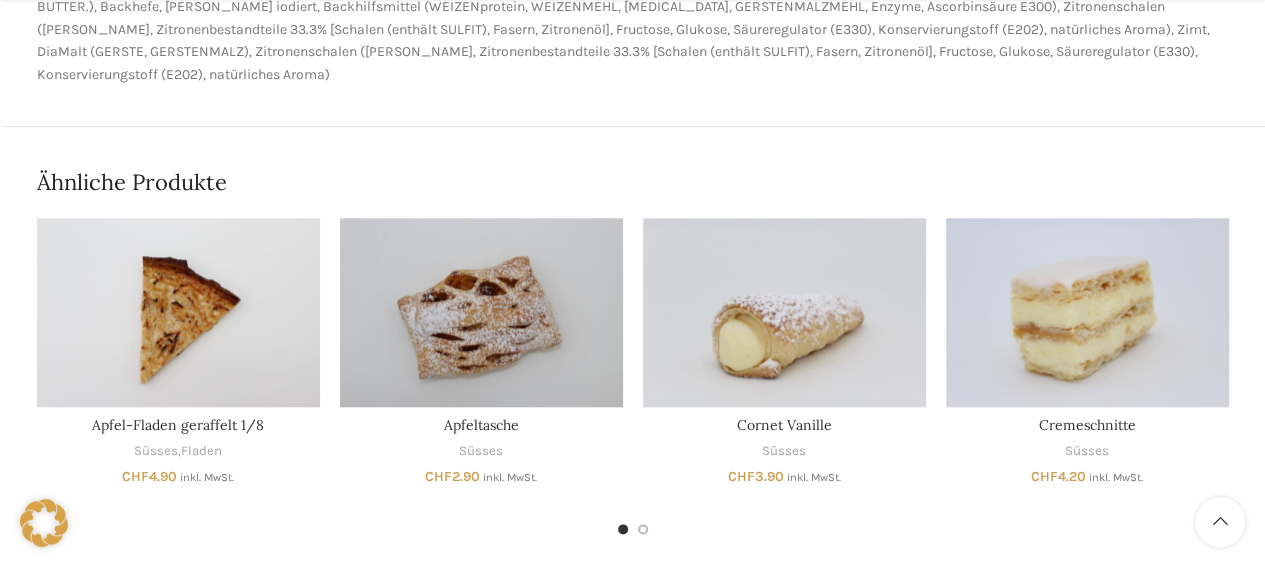 scroll, scrollTop: 966, scrollLeft: 0, axis: vertical 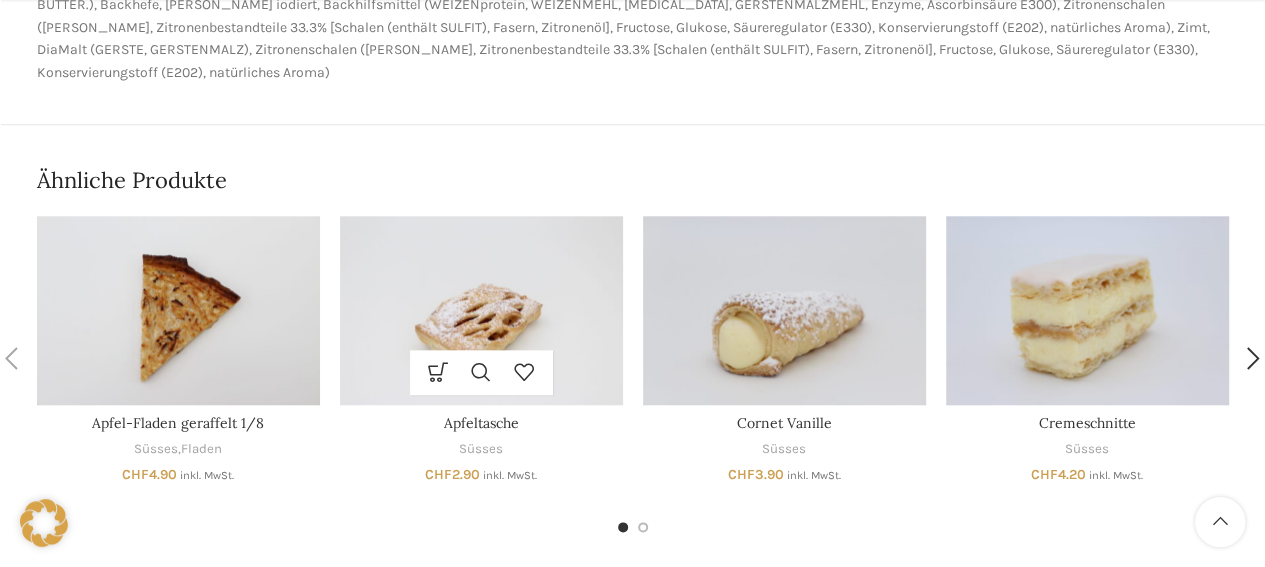 click at bounding box center (481, 310) 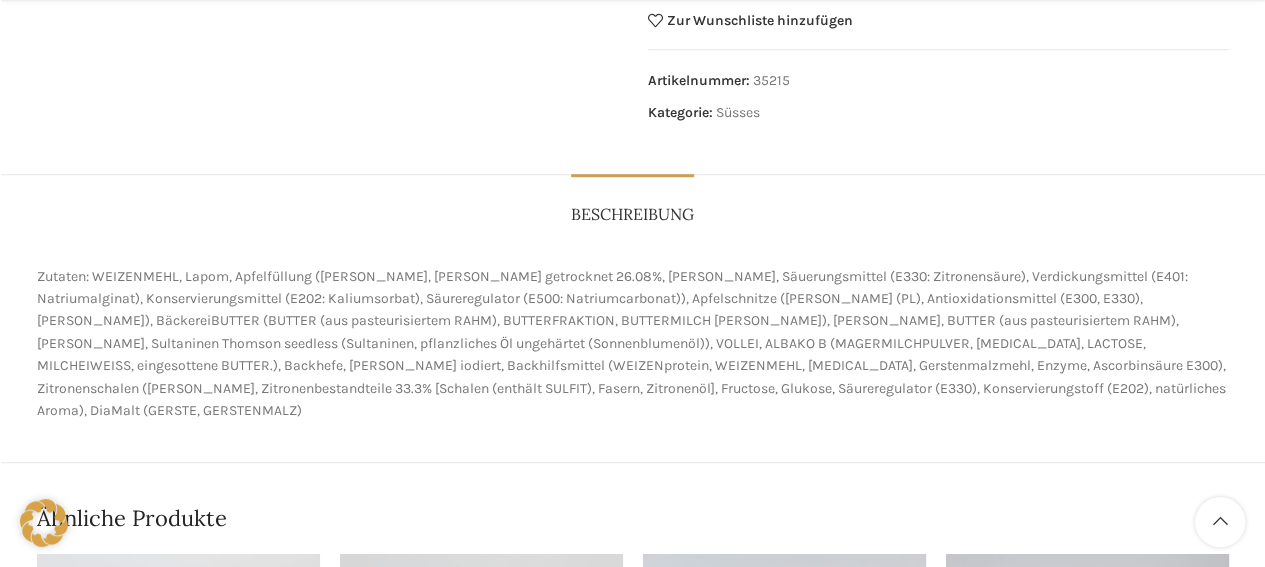 scroll, scrollTop: 1094, scrollLeft: 0, axis: vertical 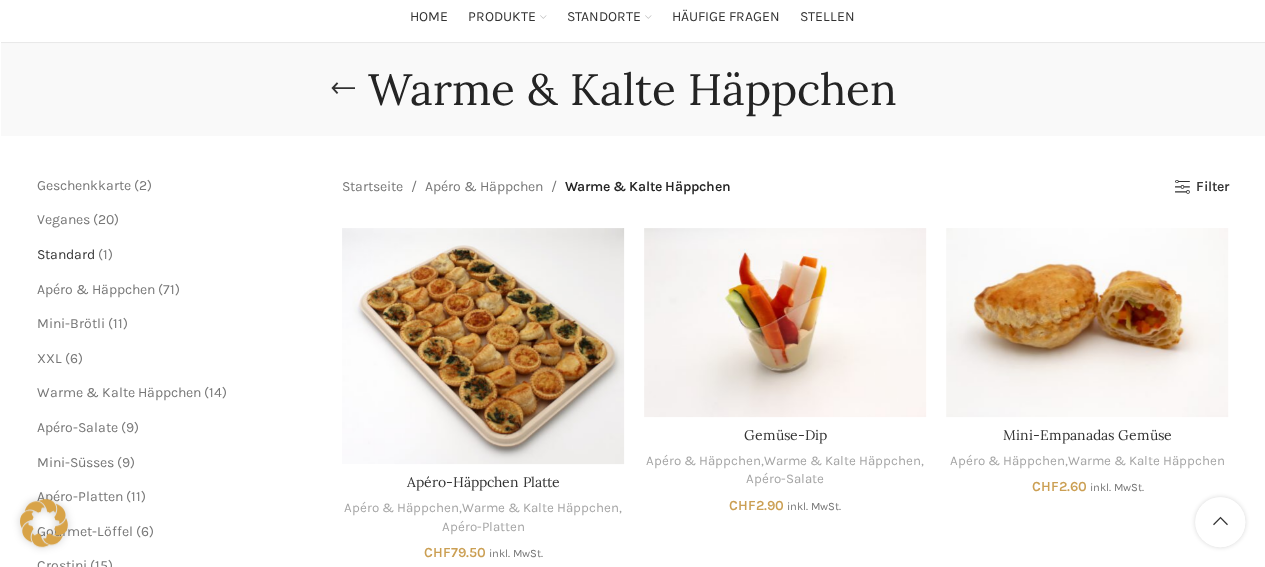 click on "Standard" at bounding box center [66, 254] 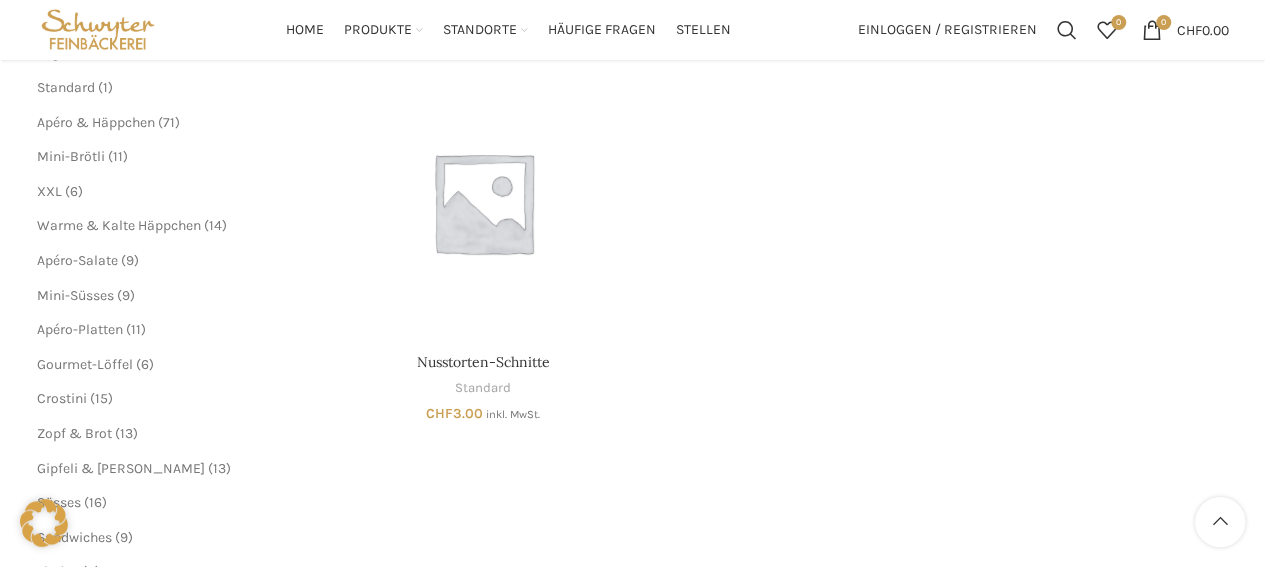 scroll, scrollTop: 285, scrollLeft: 0, axis: vertical 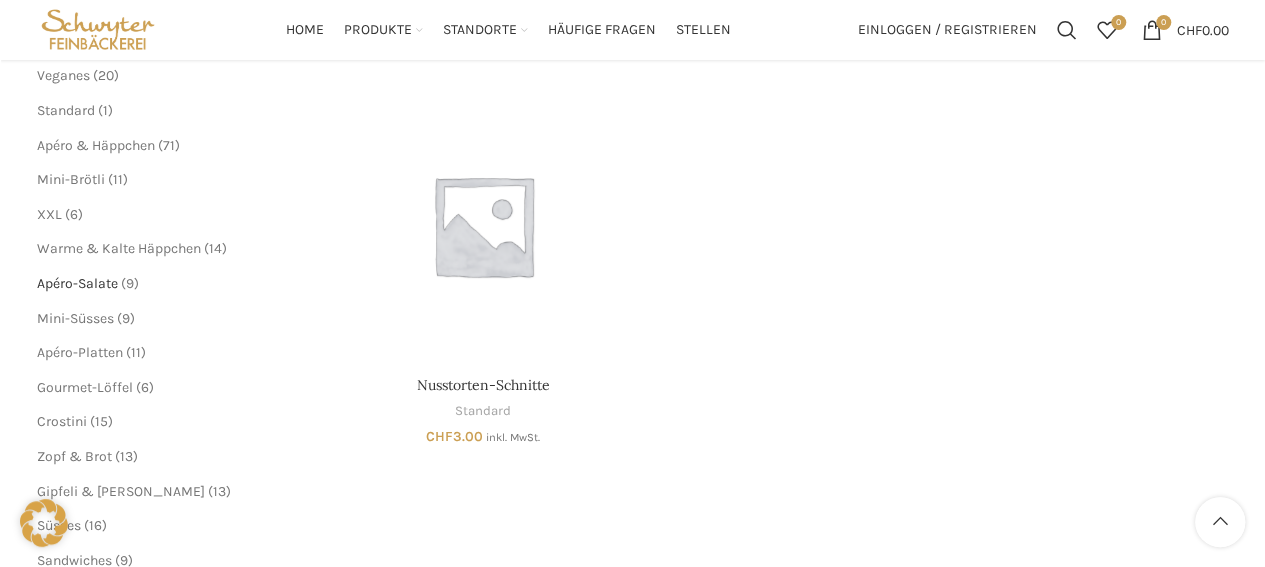 click on "Apéro-Salate" at bounding box center [77, 283] 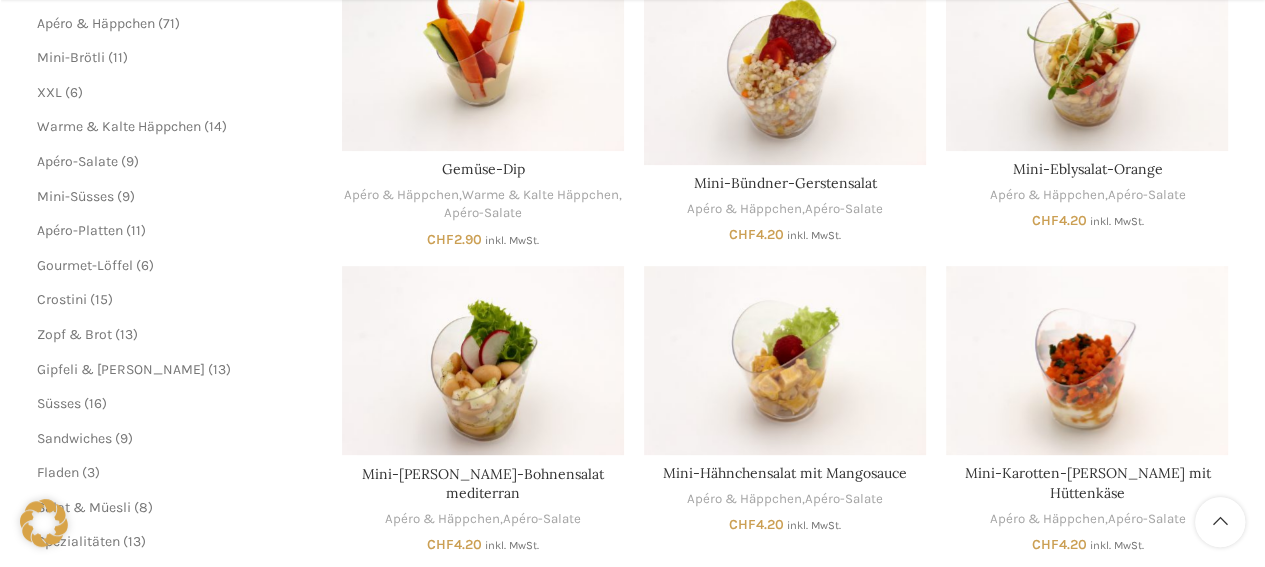 scroll, scrollTop: 408, scrollLeft: 0, axis: vertical 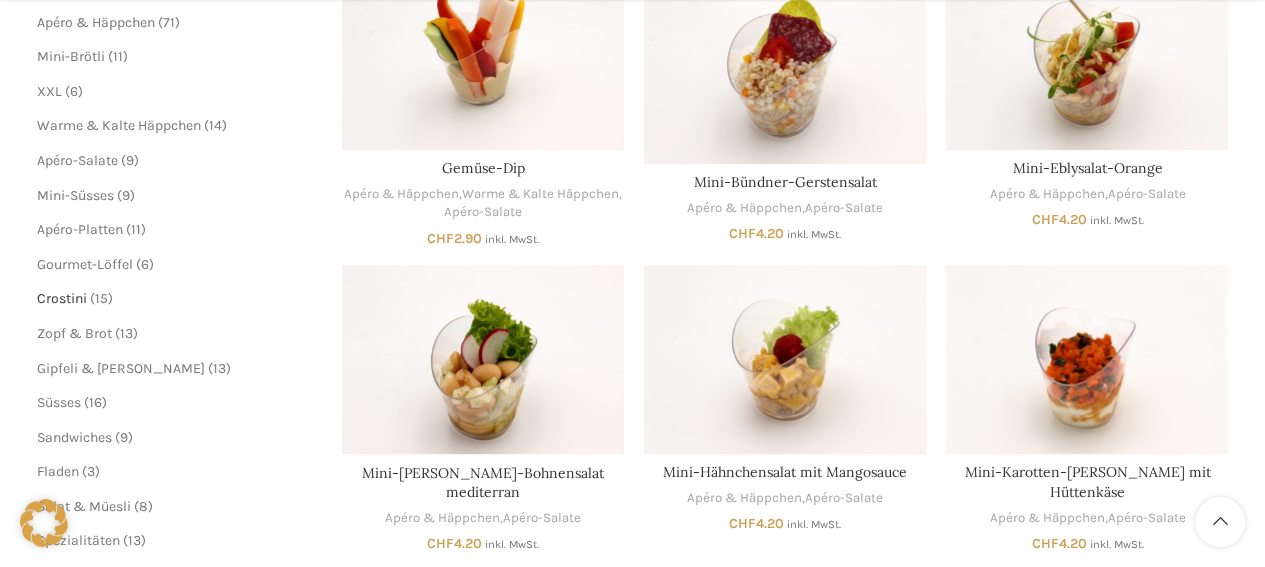 click on "Crostini" at bounding box center (62, 298) 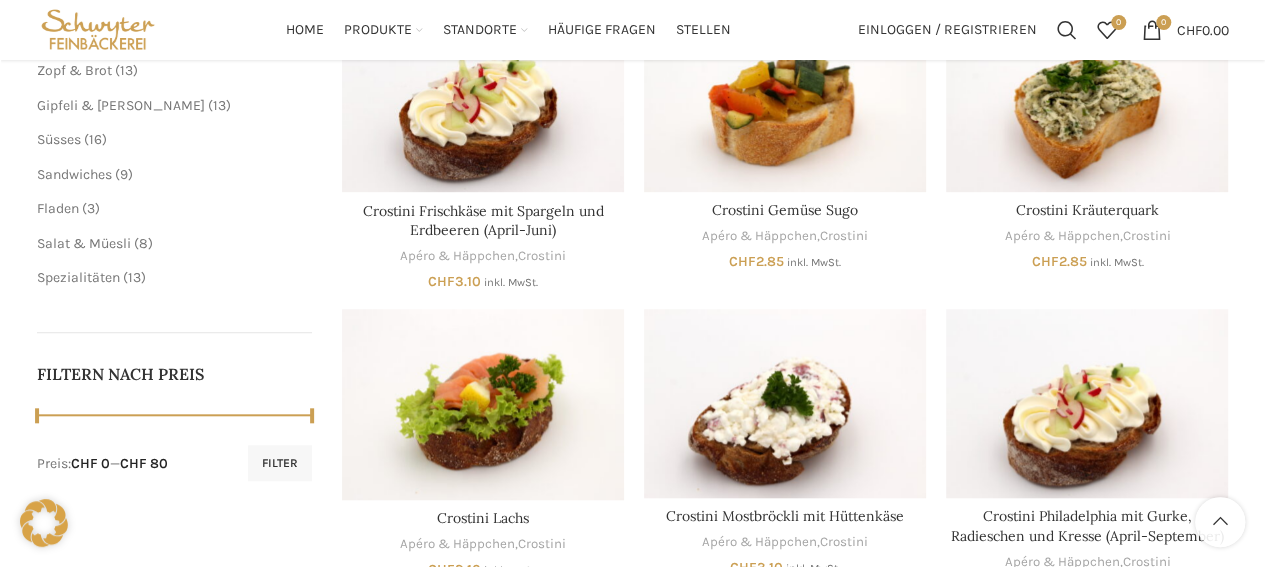 scroll, scrollTop: 670, scrollLeft: 0, axis: vertical 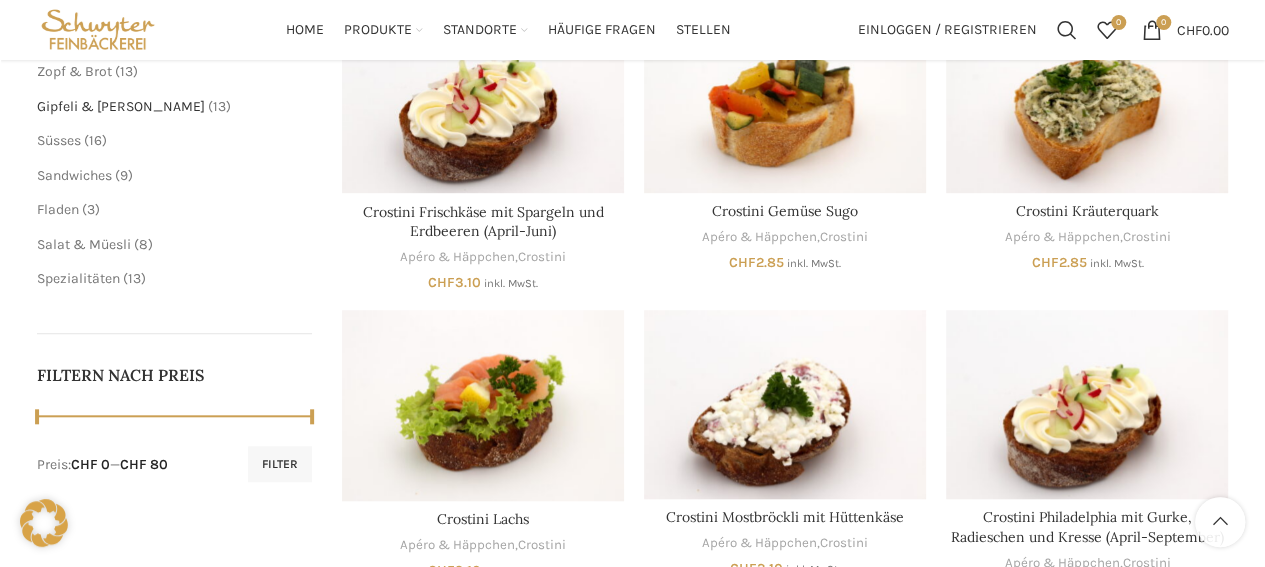 click on "Gipfeli & [PERSON_NAME]" at bounding box center (121, 106) 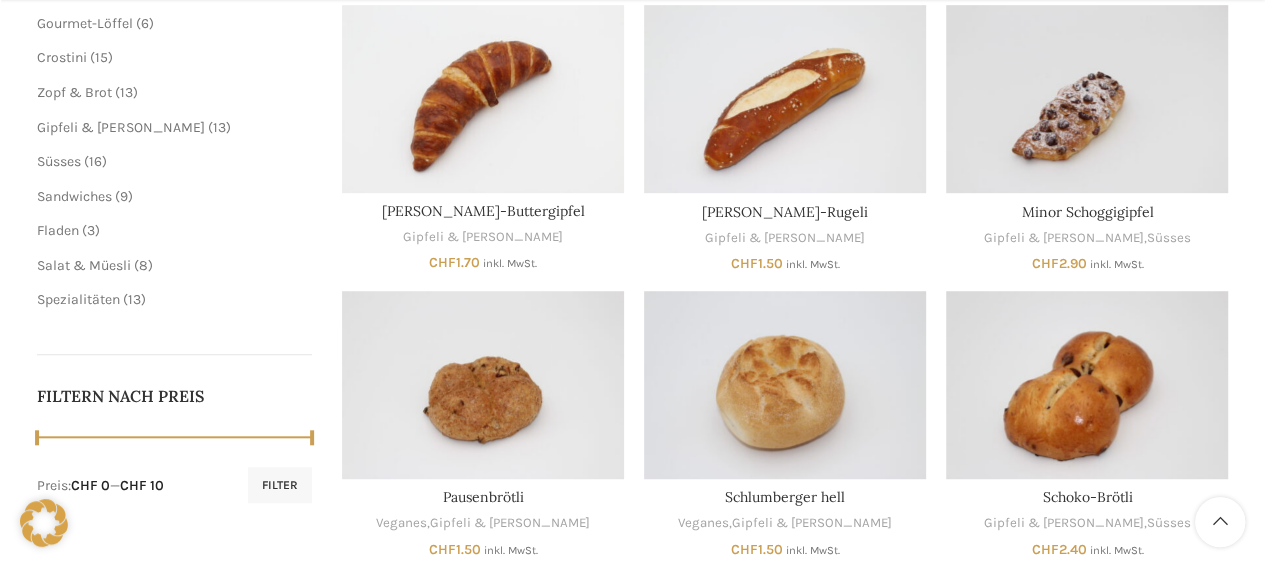 scroll, scrollTop: 699, scrollLeft: 0, axis: vertical 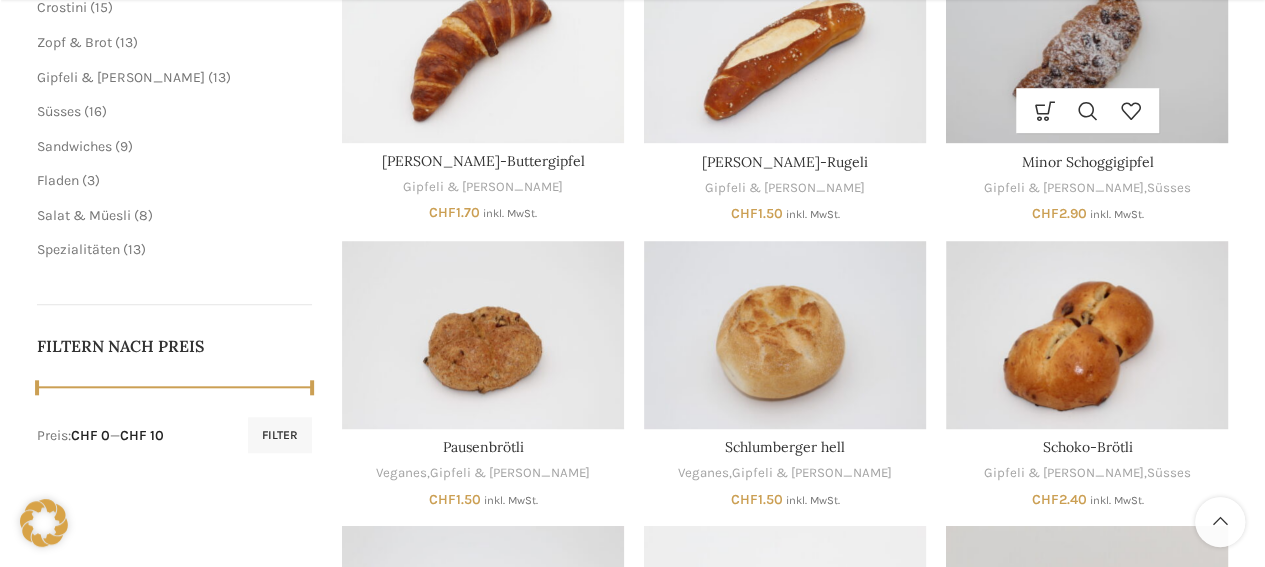 click at bounding box center [1087, 49] 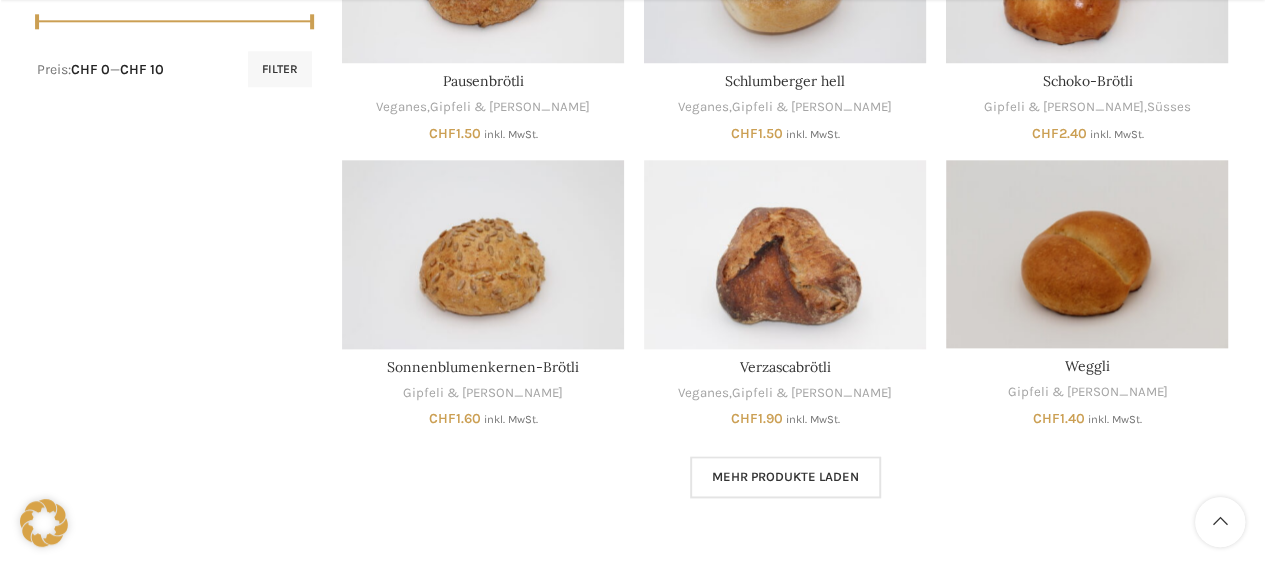 scroll, scrollTop: 1070, scrollLeft: 0, axis: vertical 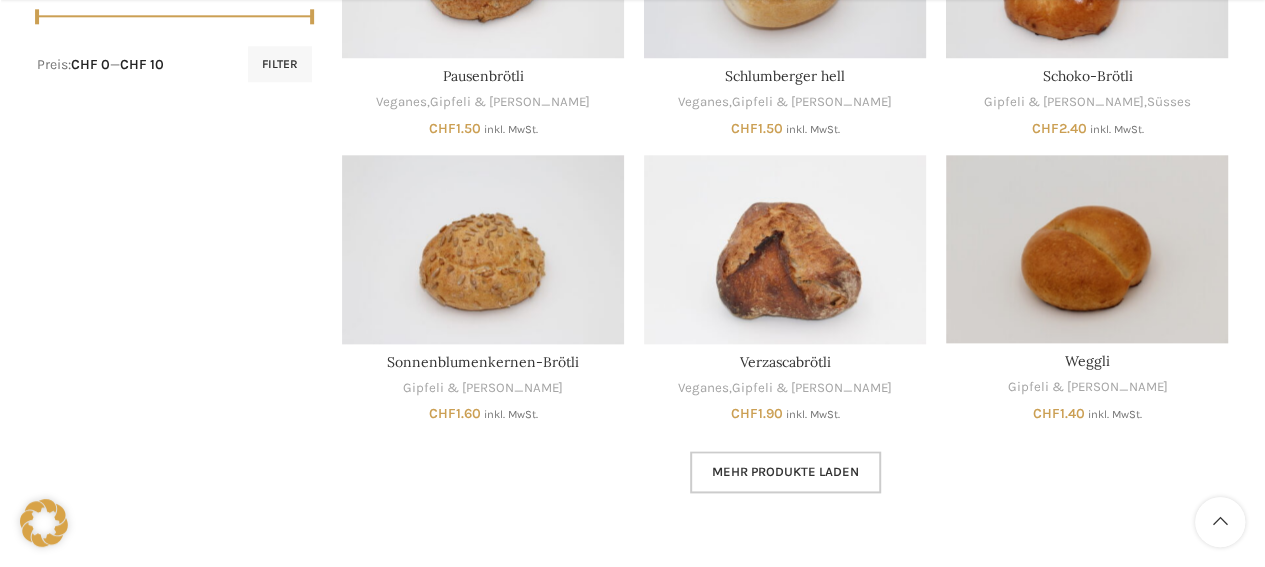 click on "Mehr Produkte laden" at bounding box center [785, 472] 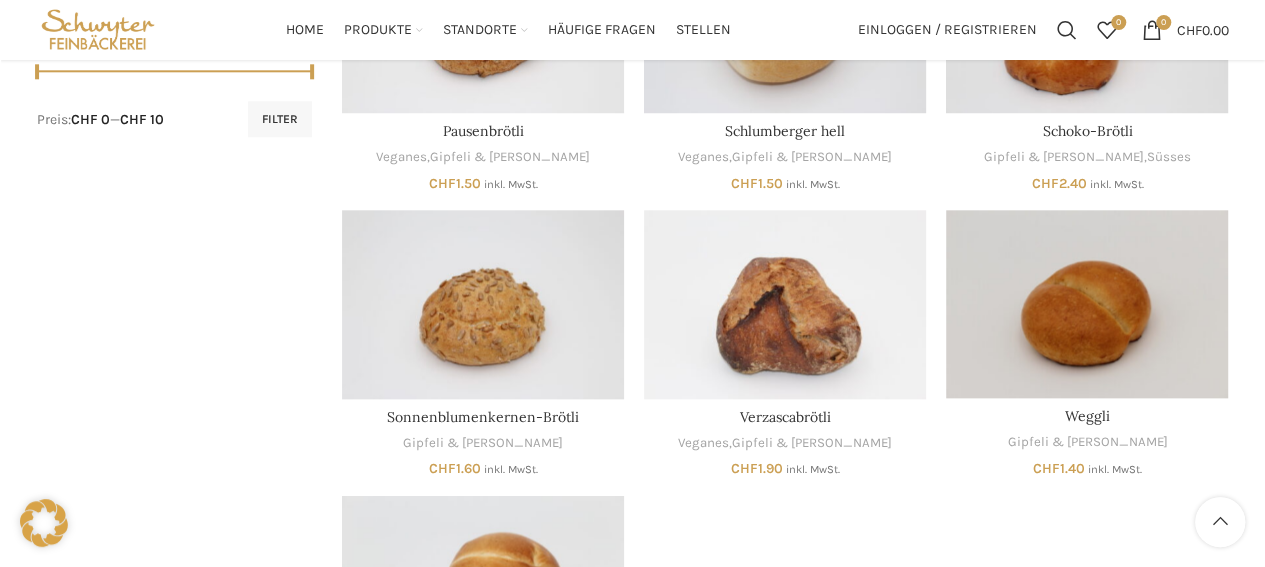 scroll, scrollTop: 1016, scrollLeft: 0, axis: vertical 